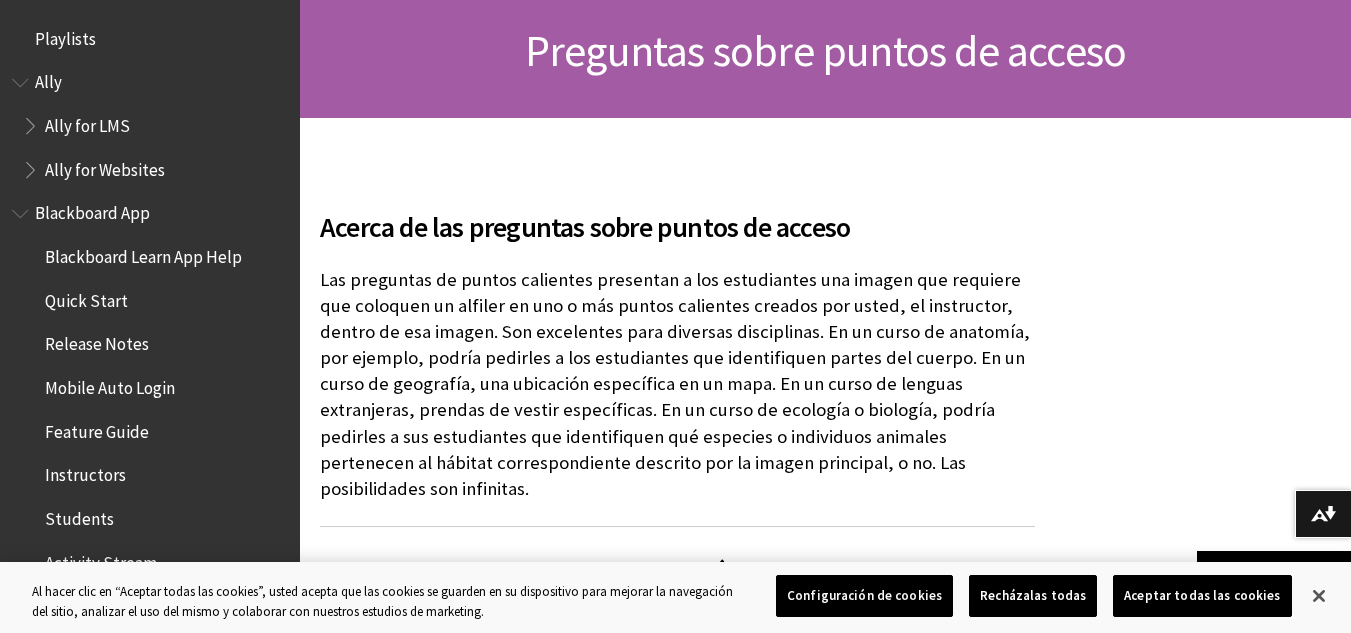 scroll, scrollTop: 300, scrollLeft: 0, axis: vertical 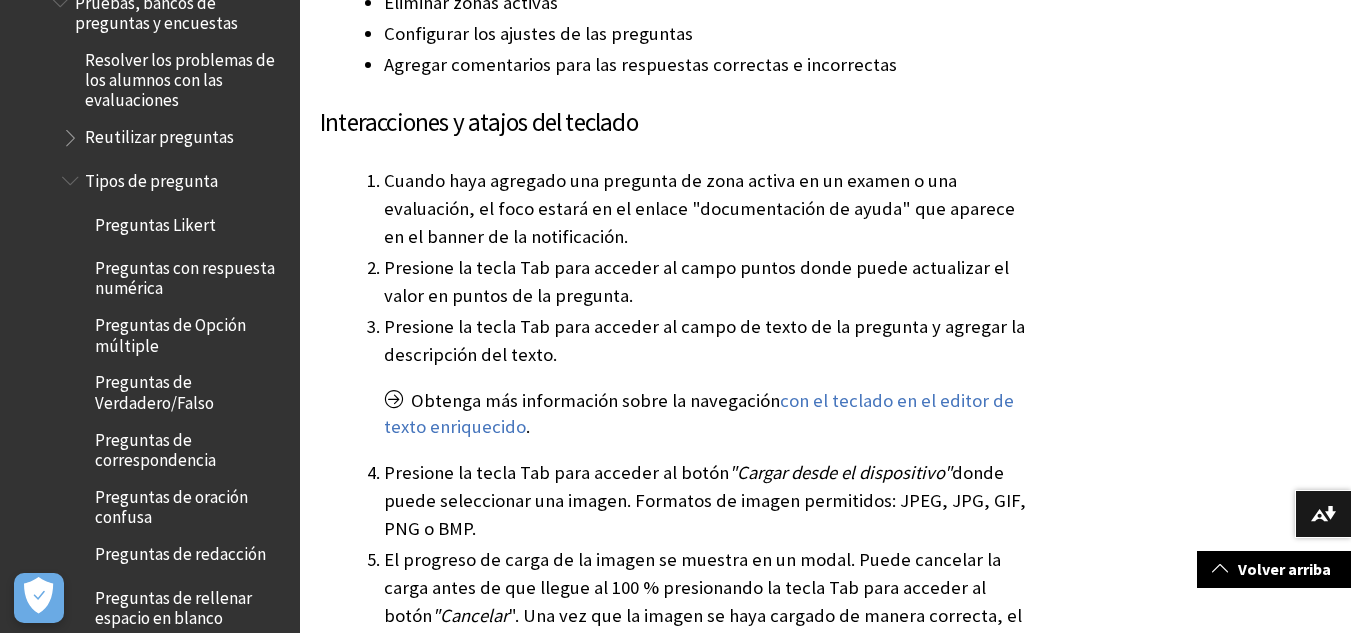 click on "Preguntas Likert" at bounding box center (155, 221) 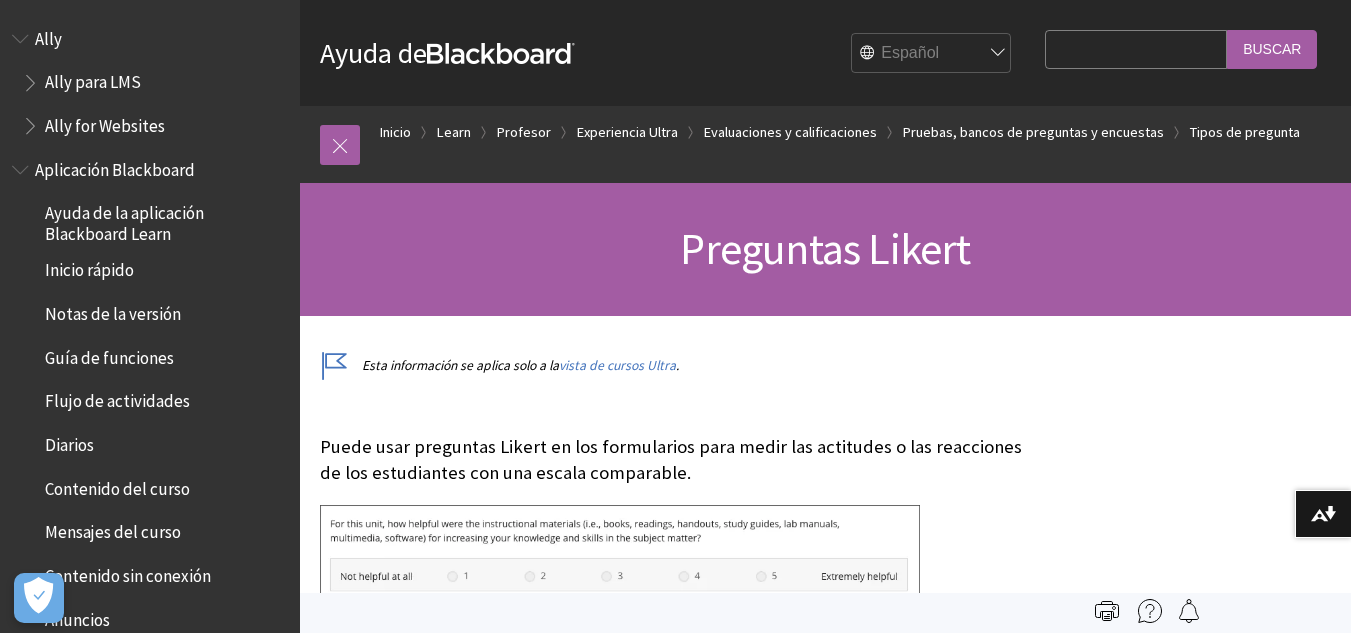 scroll, scrollTop: 0, scrollLeft: 0, axis: both 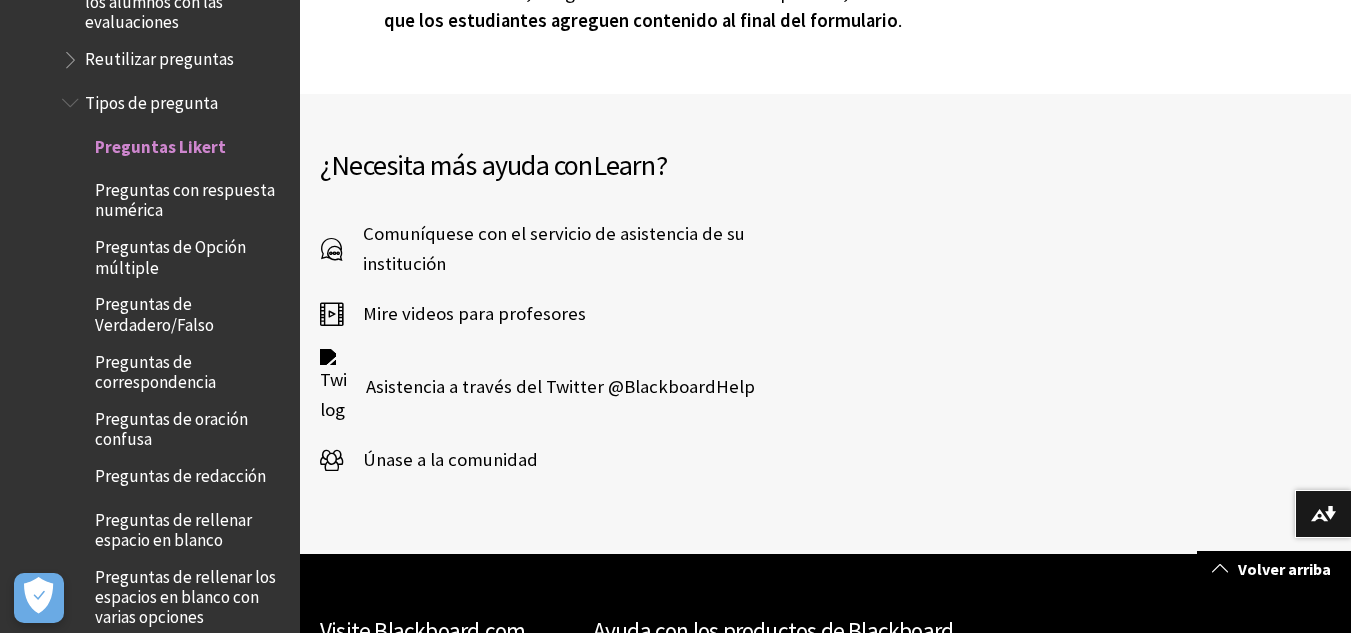 click on "Preguntas con respuesta numérica" at bounding box center [190, 197] 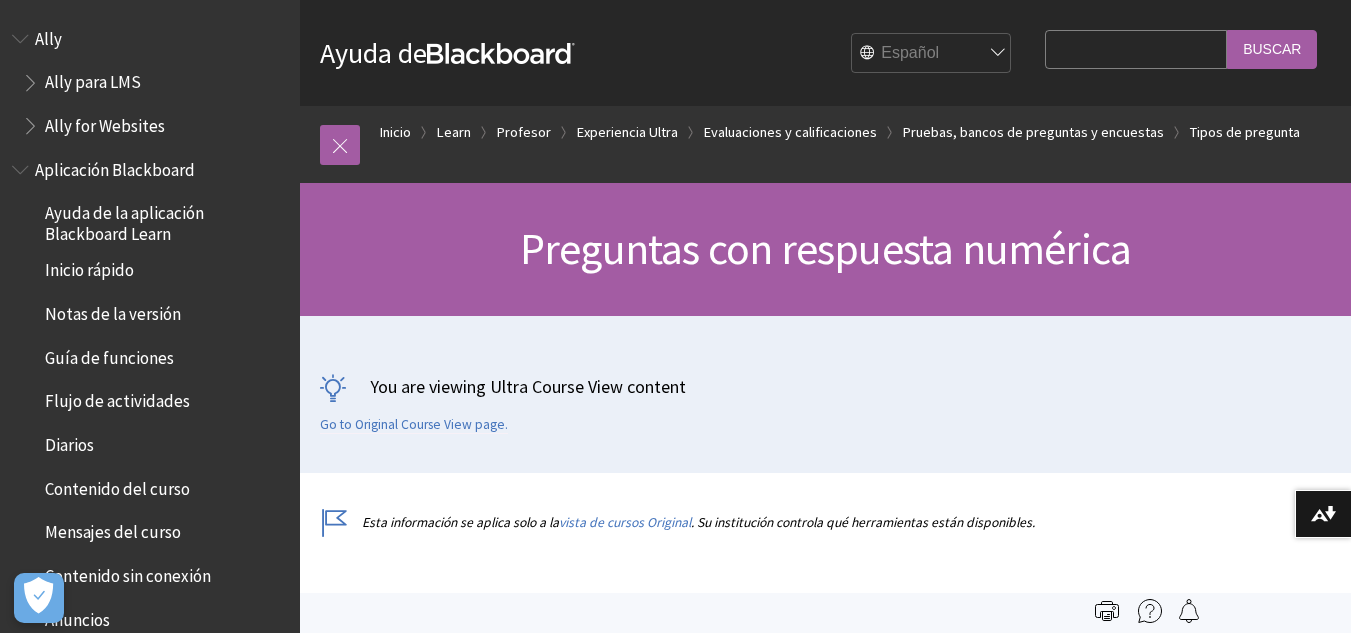 scroll, scrollTop: 0, scrollLeft: 0, axis: both 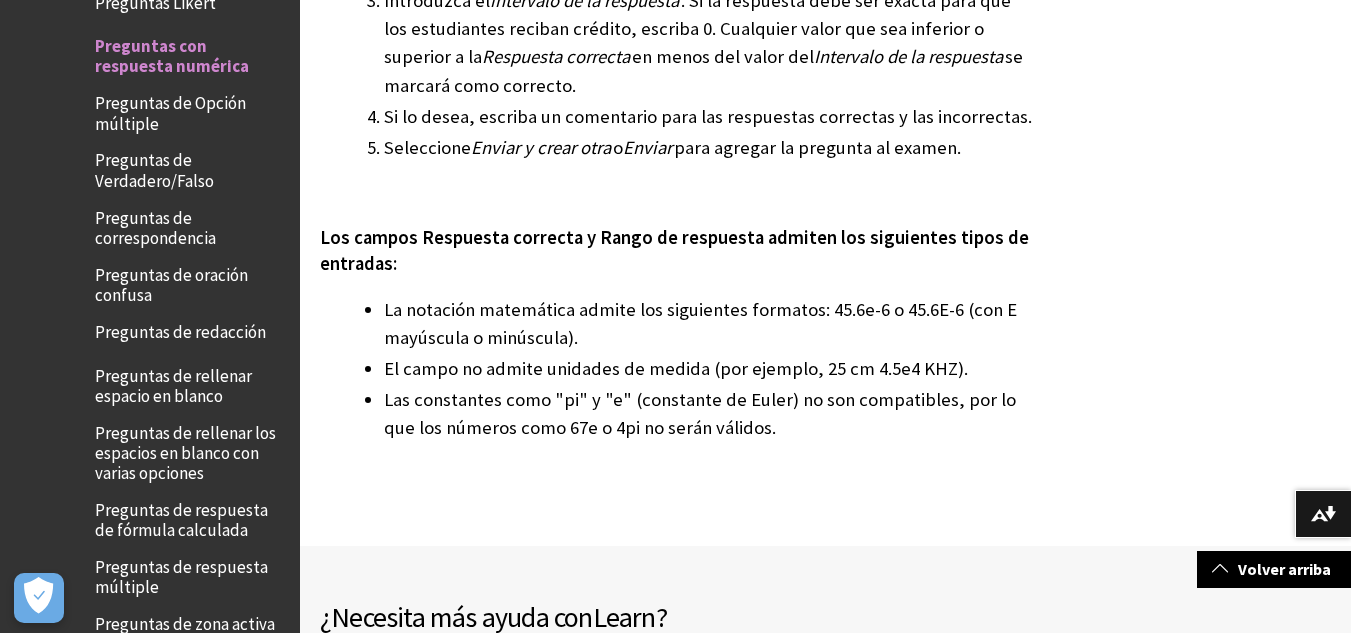 click on "Preguntas de Opción múltiple" at bounding box center [190, 110] 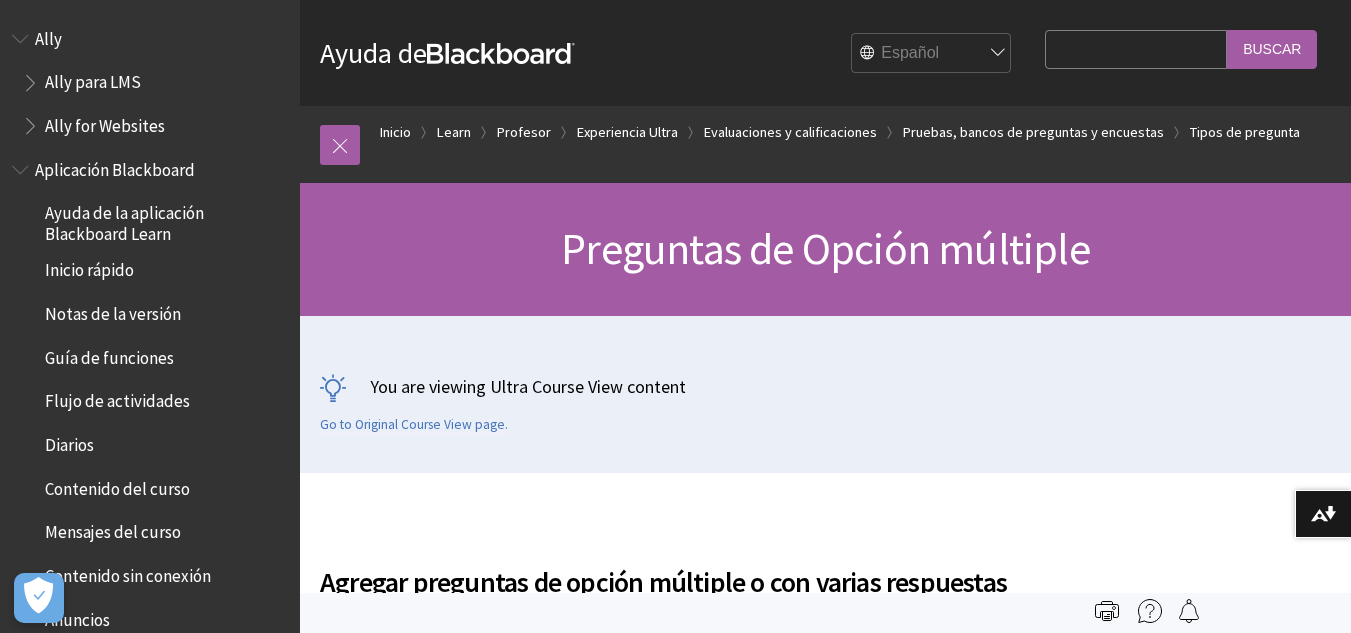 scroll, scrollTop: 0, scrollLeft: 0, axis: both 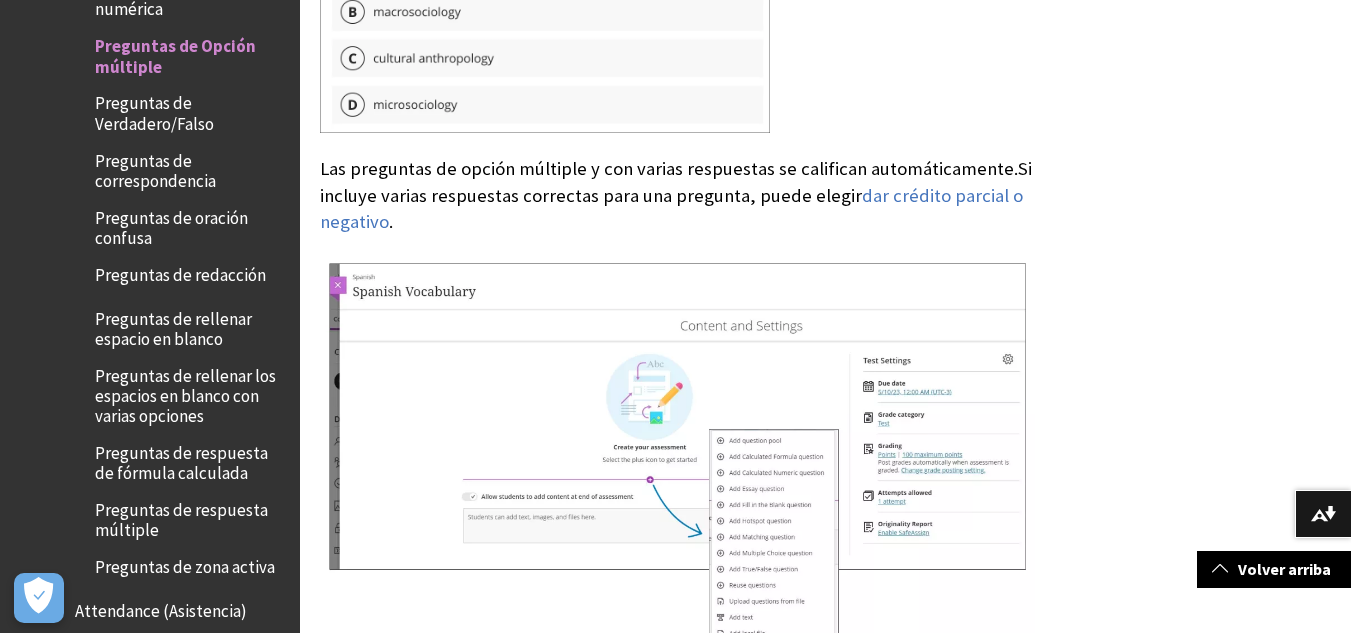click on "Preguntas de oración confusa" at bounding box center (190, 224) 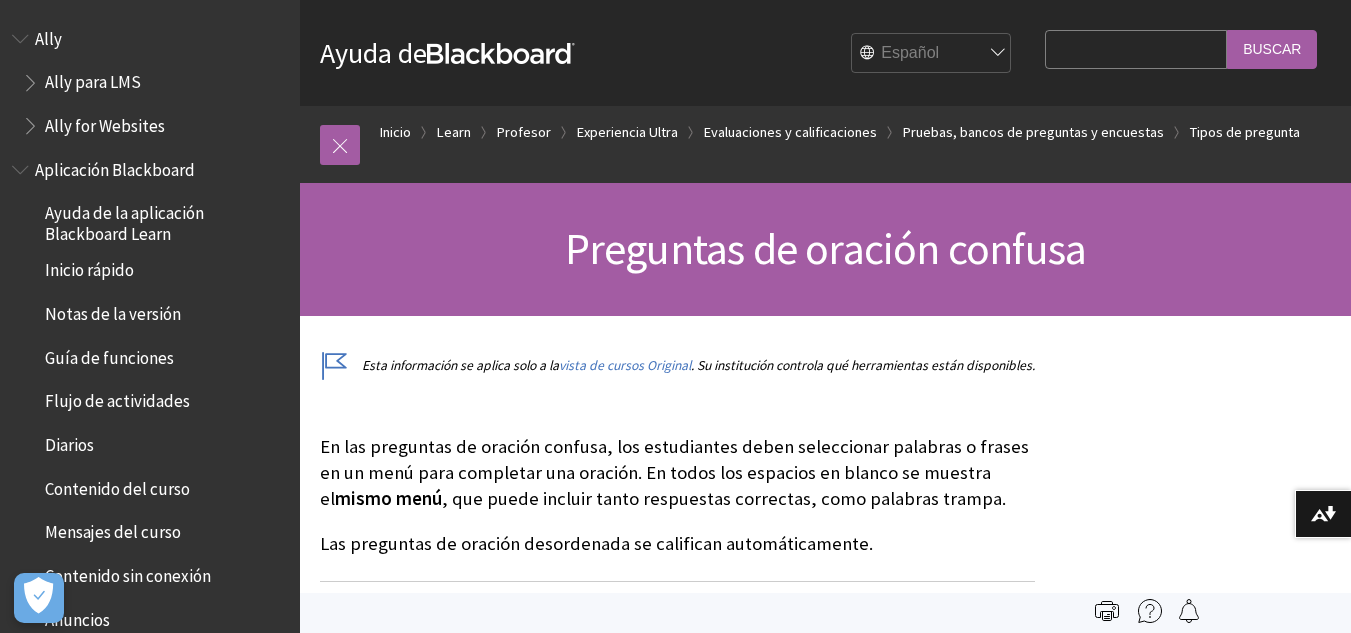 scroll, scrollTop: 0, scrollLeft: 0, axis: both 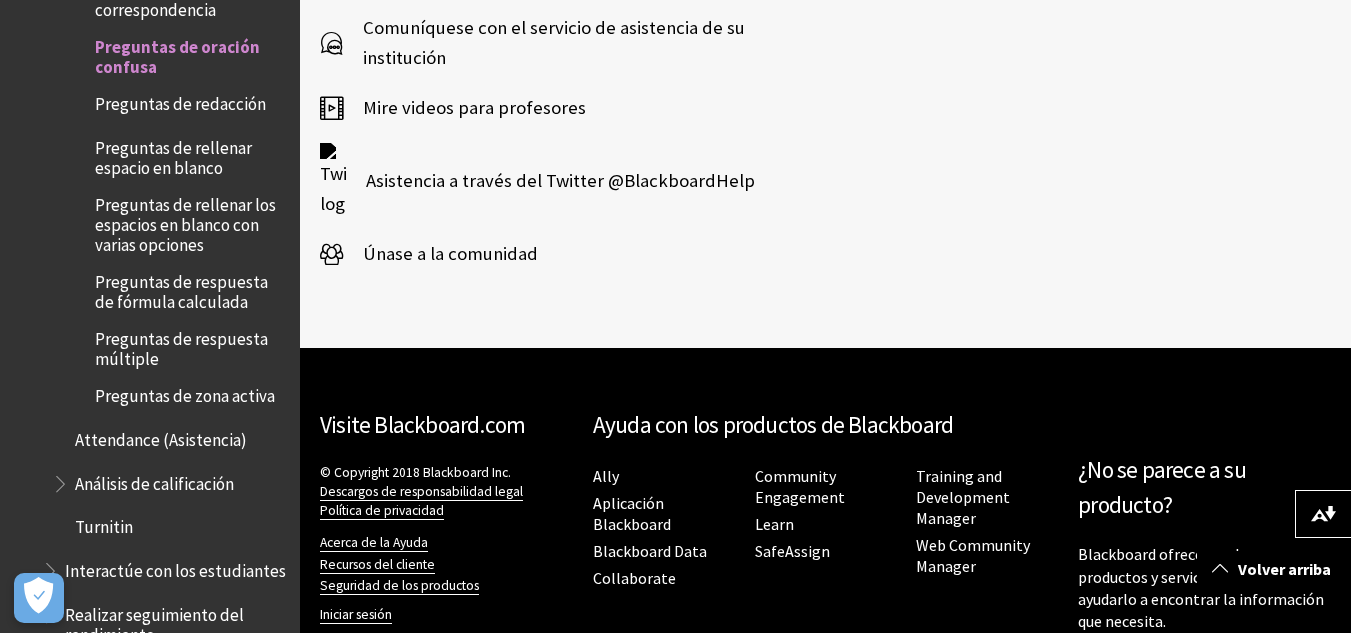 click on "Preguntas de respuesta de fórmula calculada" at bounding box center [190, 288] 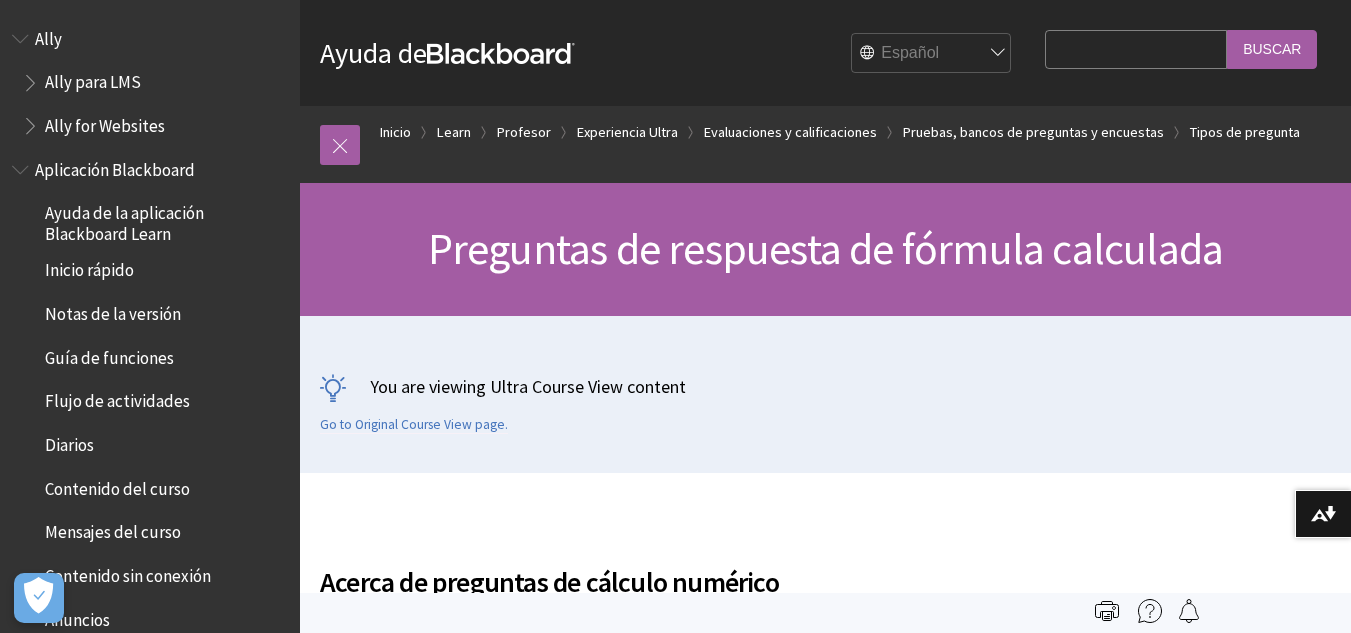 scroll, scrollTop: 0, scrollLeft: 0, axis: both 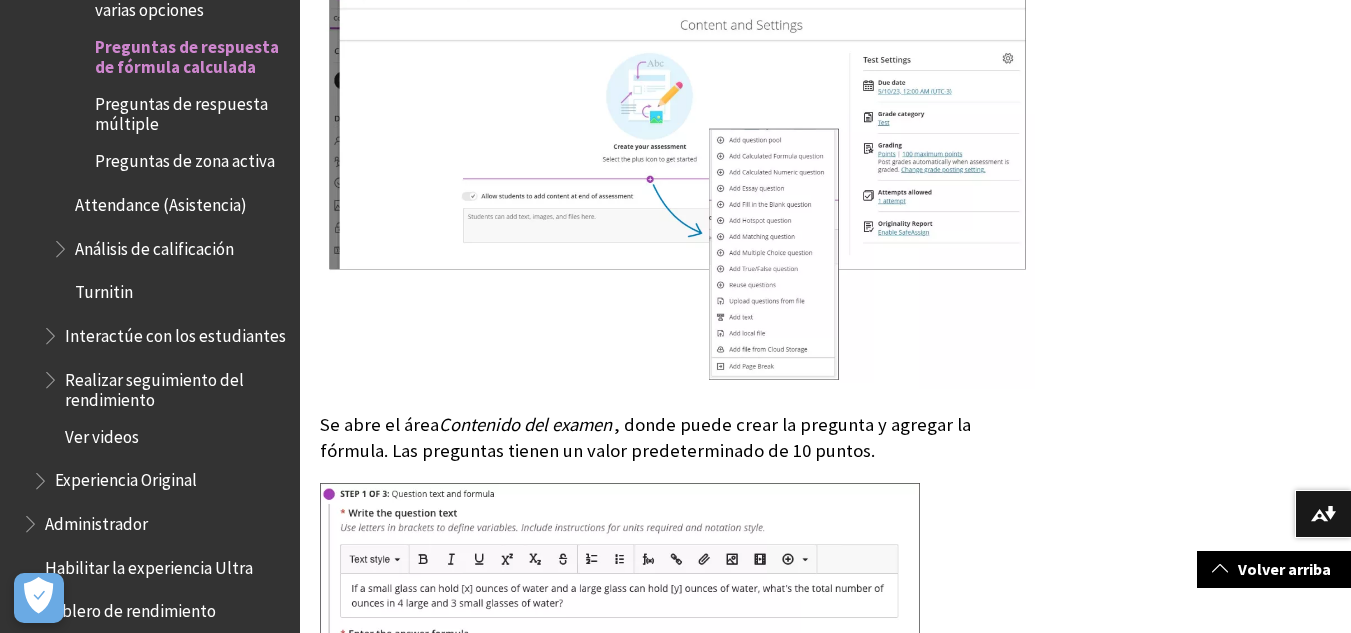 click on "Análisis de calificación" at bounding box center (154, 245) 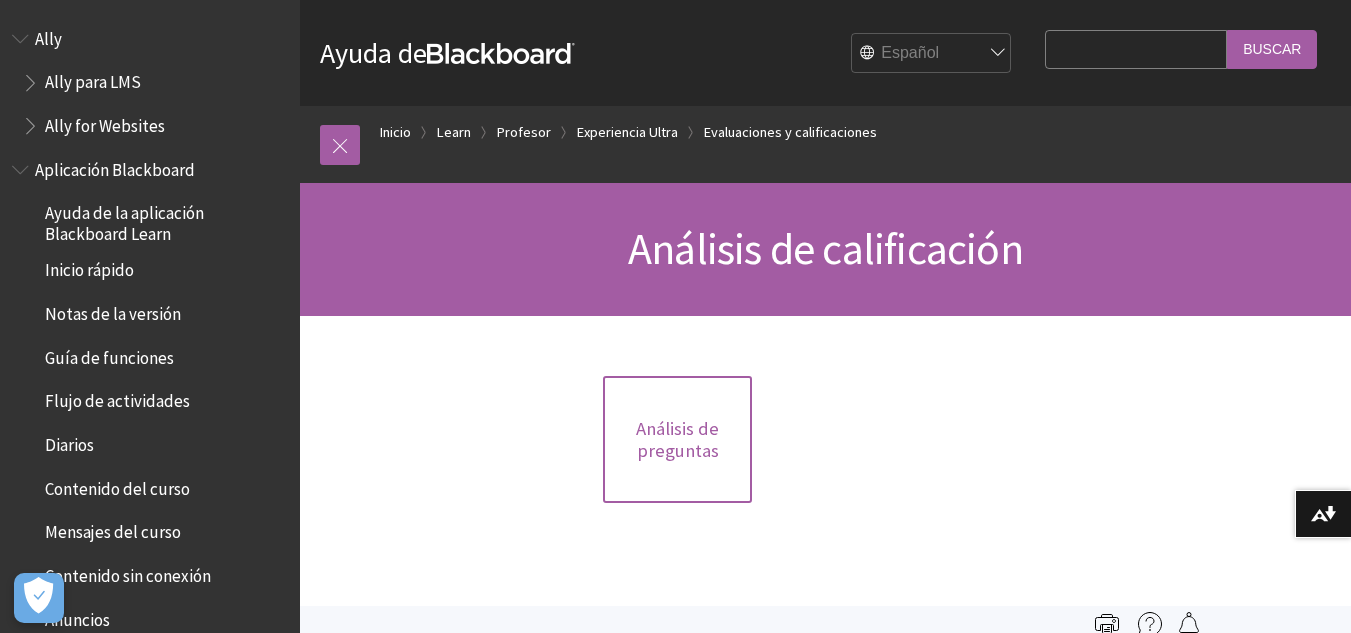 scroll, scrollTop: 0, scrollLeft: 0, axis: both 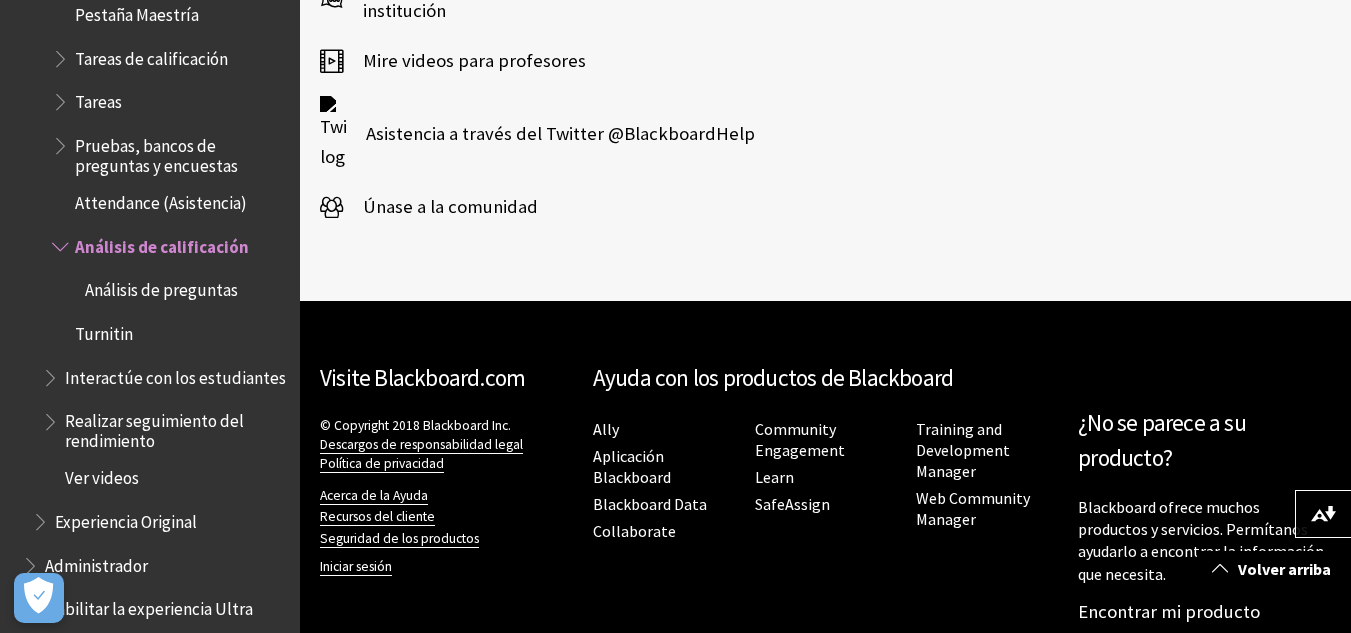 click at bounding box center (62, 141) 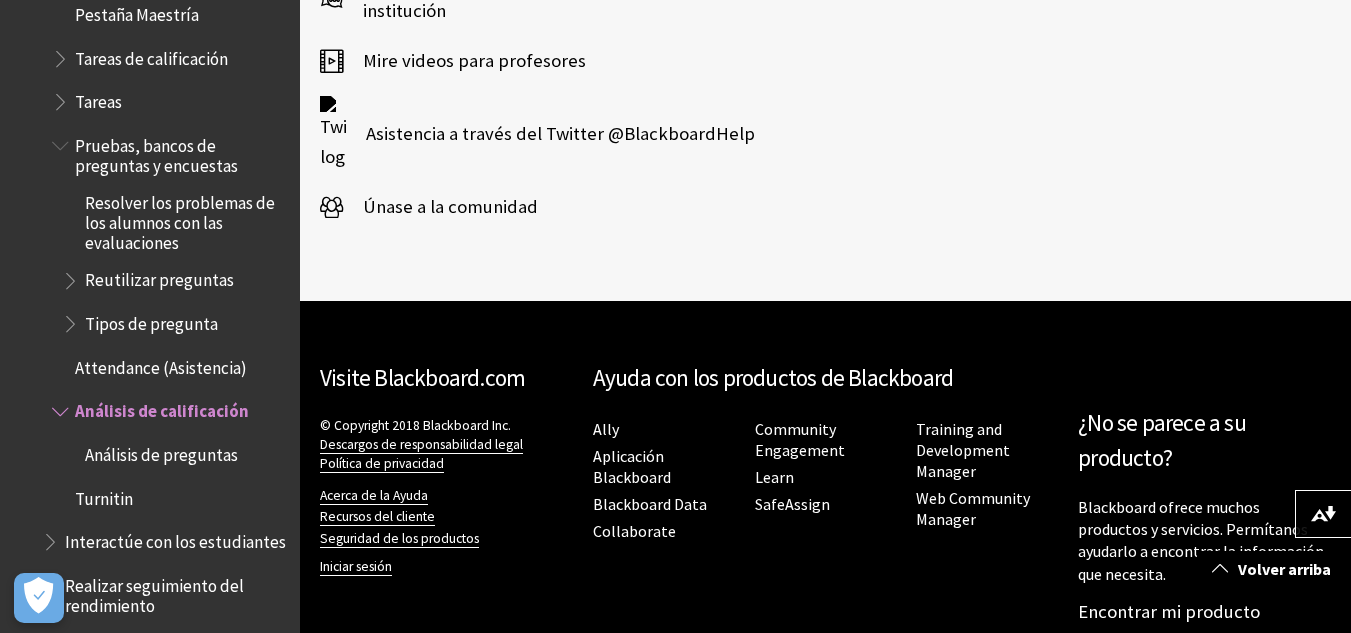 click on "Libro de calificaciones de Ultra Imprimir evaluaciones Pestaña Maestría Tareas de calificación Tareas Pruebas, bancos de preguntas y encuestas Resolver los problemas de los alumnos con las evaluaciones Reutilizar preguntas Tipos de pregunta Attendance (Asistencia) Análisis de calificación Análisis de preguntas Turnitin" at bounding box center (165, 206) 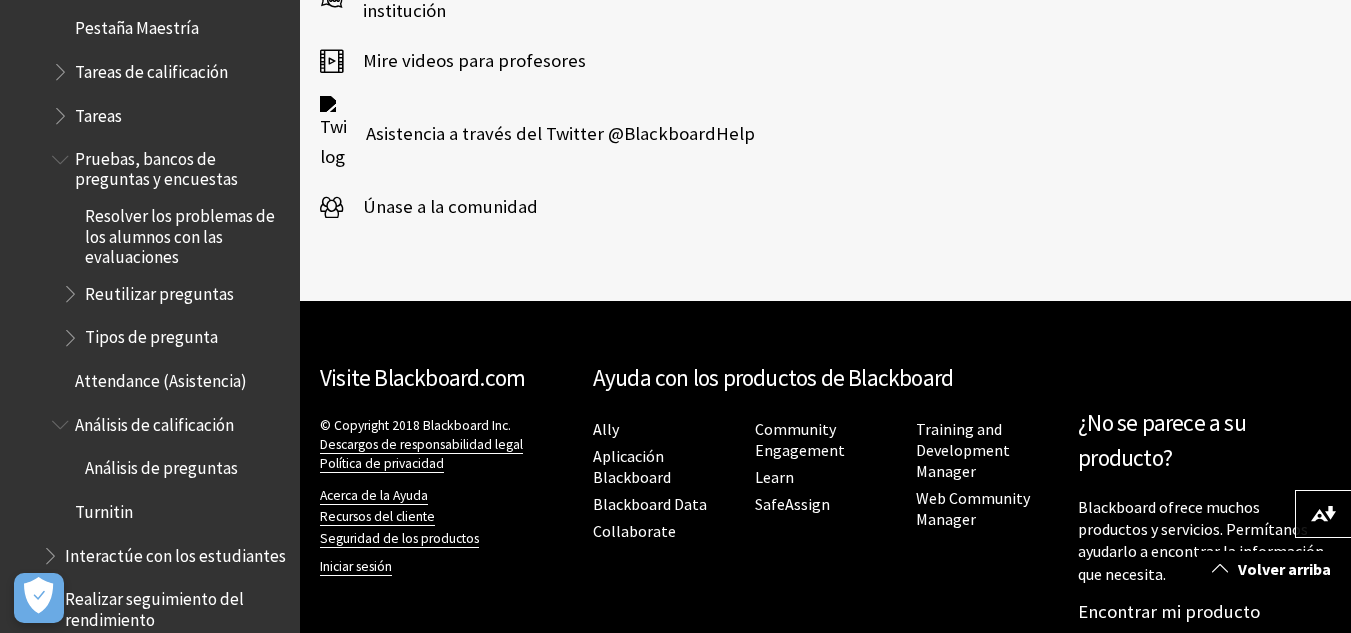 scroll, scrollTop: 2765, scrollLeft: 0, axis: vertical 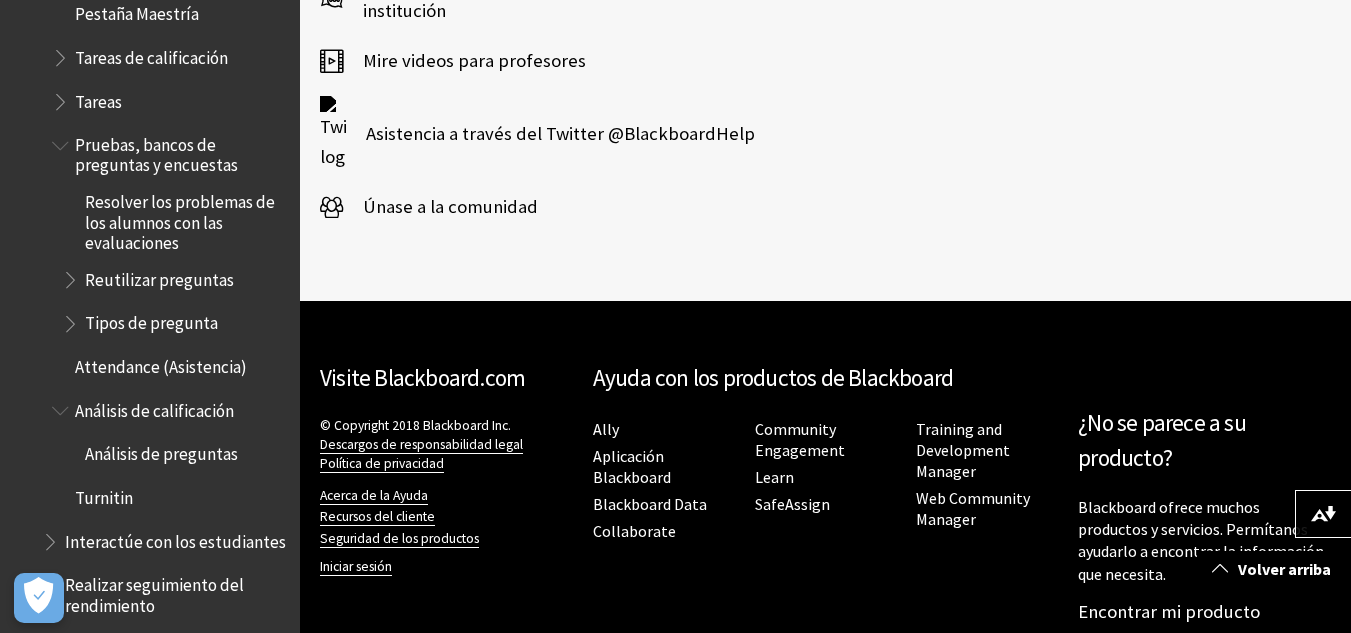 click at bounding box center [62, 53] 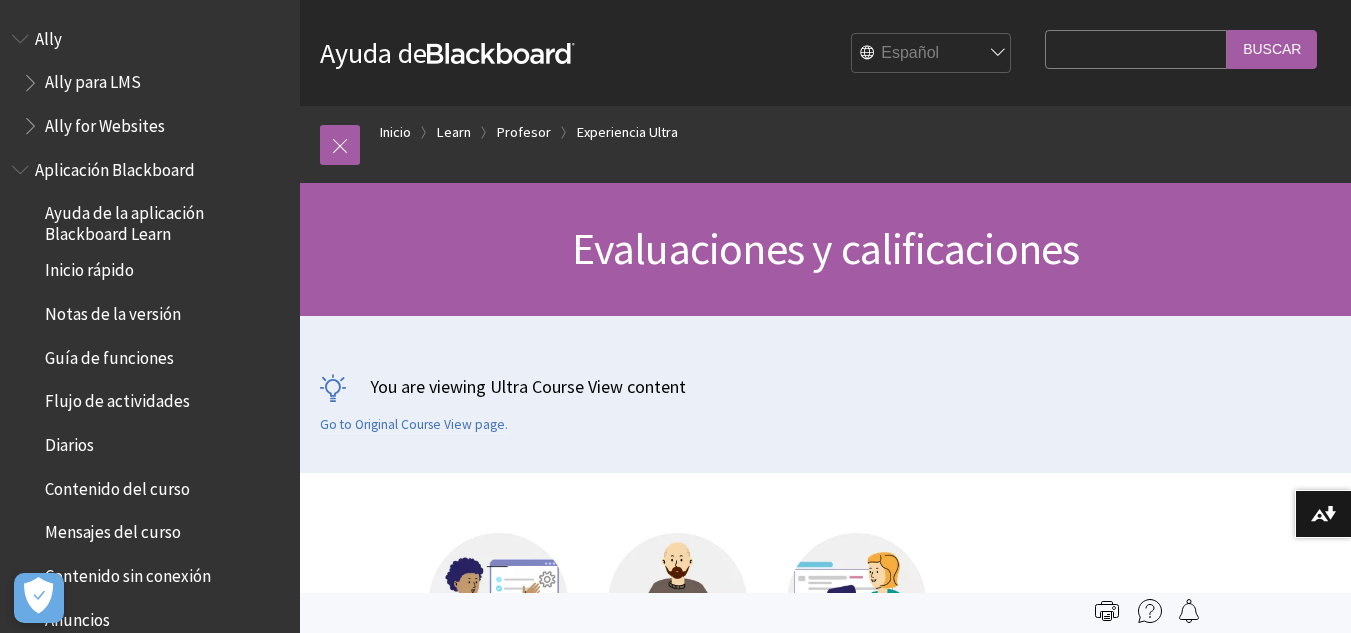 scroll, scrollTop: 0, scrollLeft: 0, axis: both 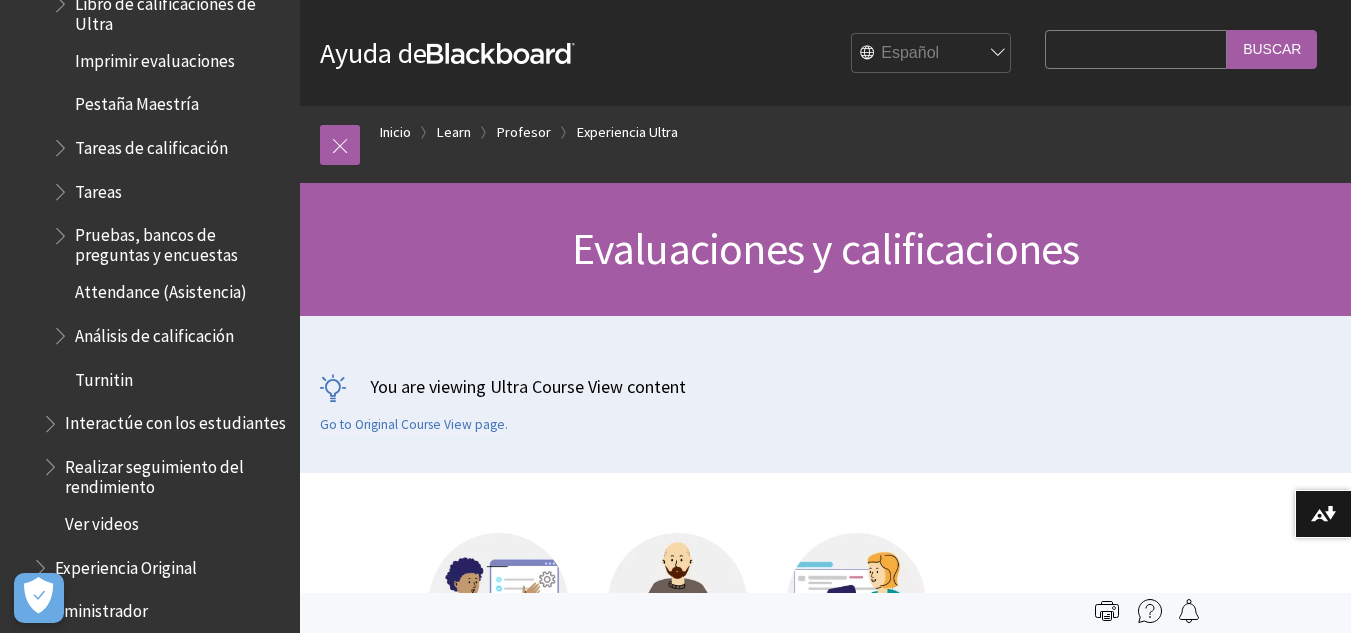 click at bounding box center (62, 143) 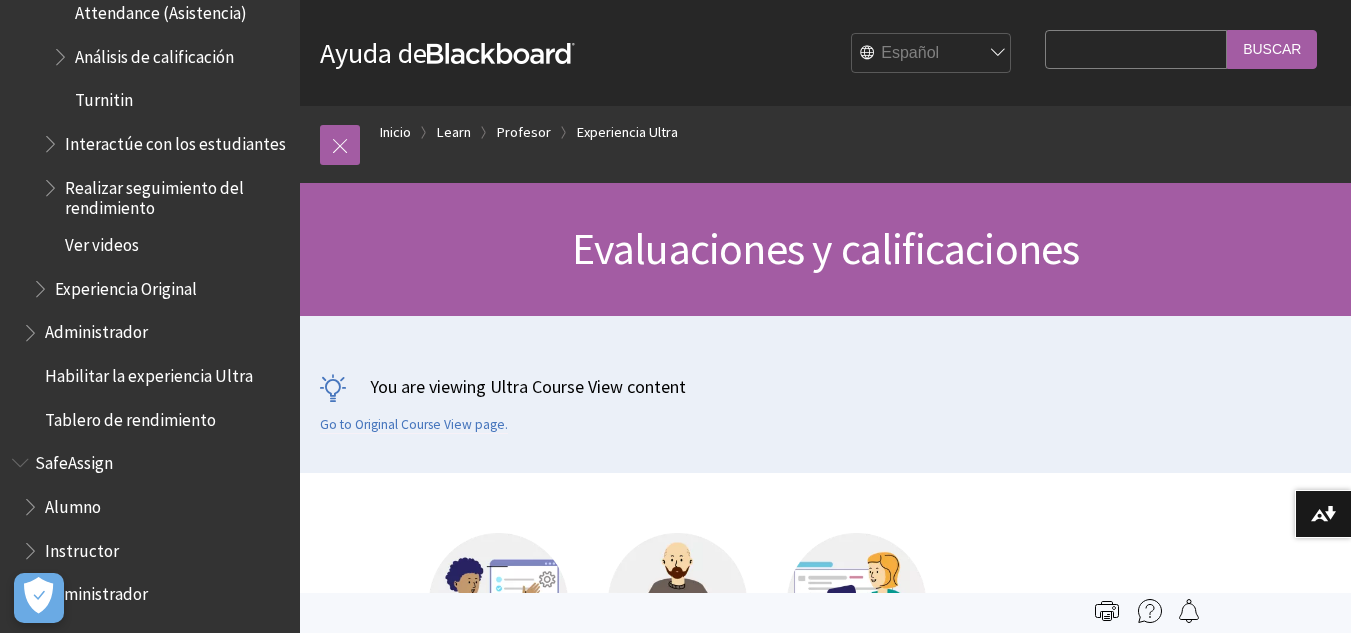 scroll, scrollTop: 3895, scrollLeft: 0, axis: vertical 